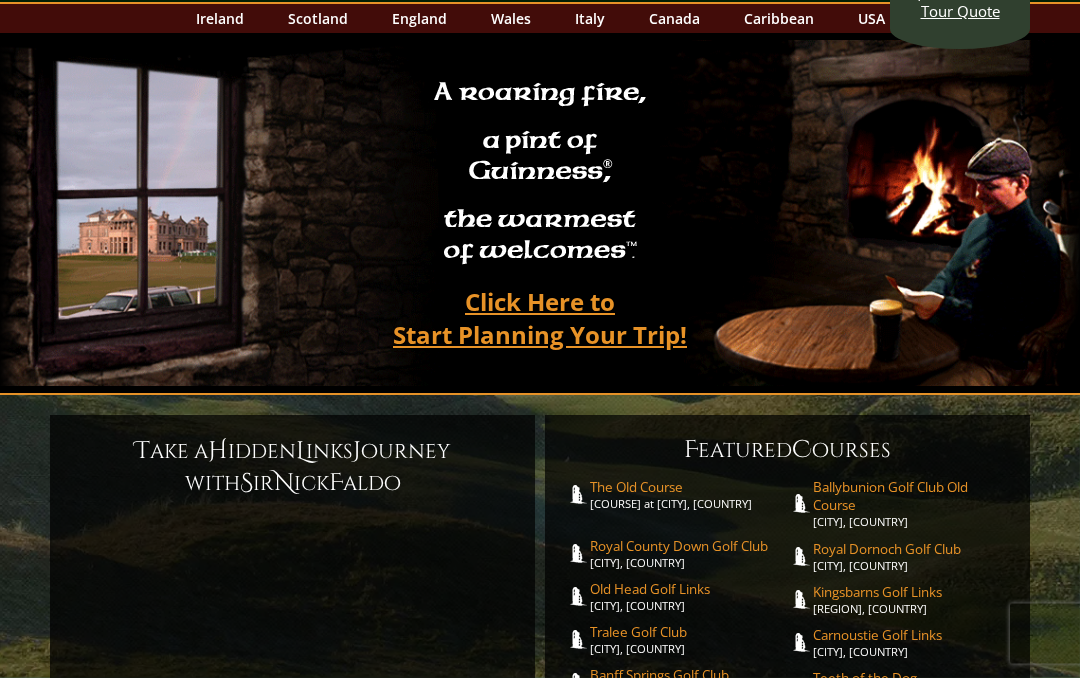 scroll, scrollTop: 0, scrollLeft: 0, axis: both 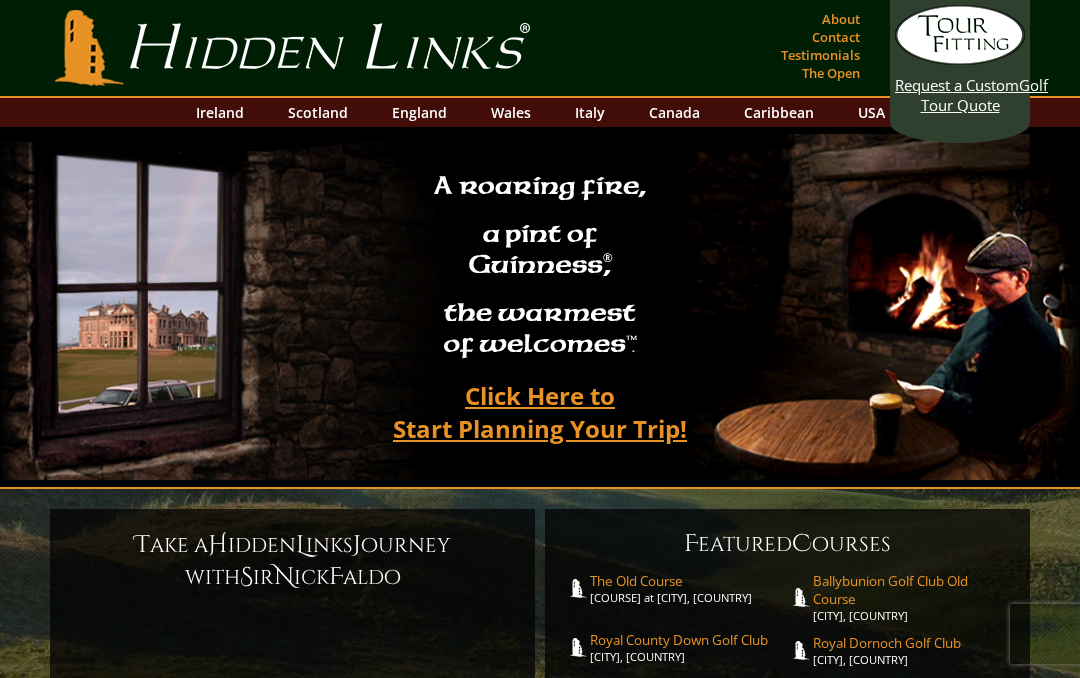 click on "Click Here to Start Planning Your Trip!" at bounding box center (540, 412) 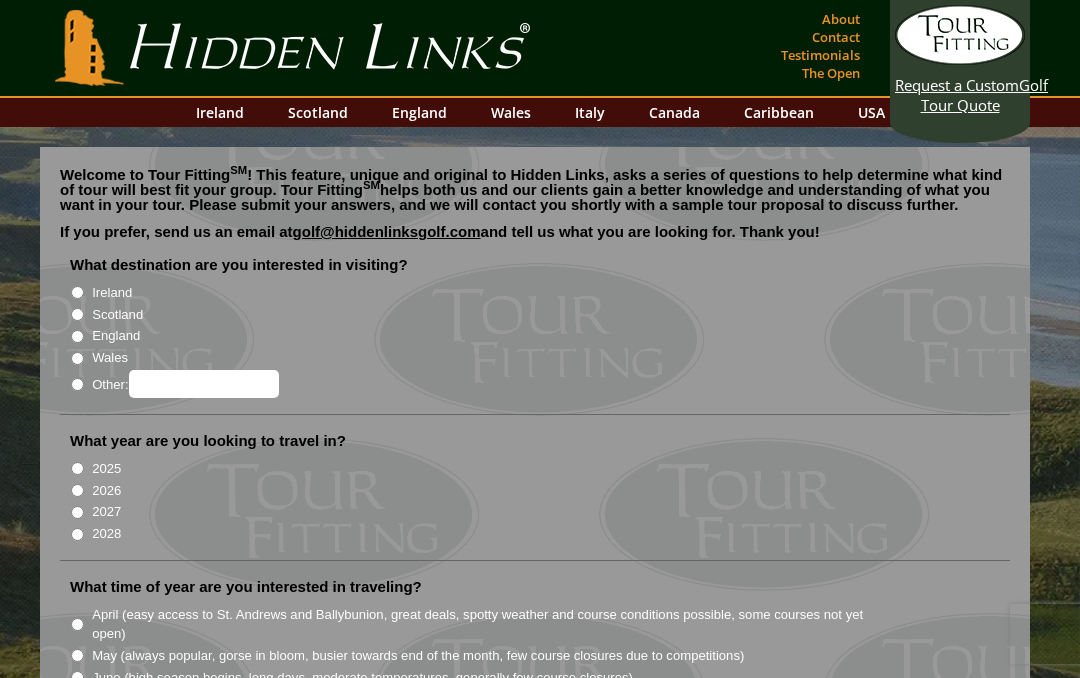 scroll, scrollTop: 0, scrollLeft: 0, axis: both 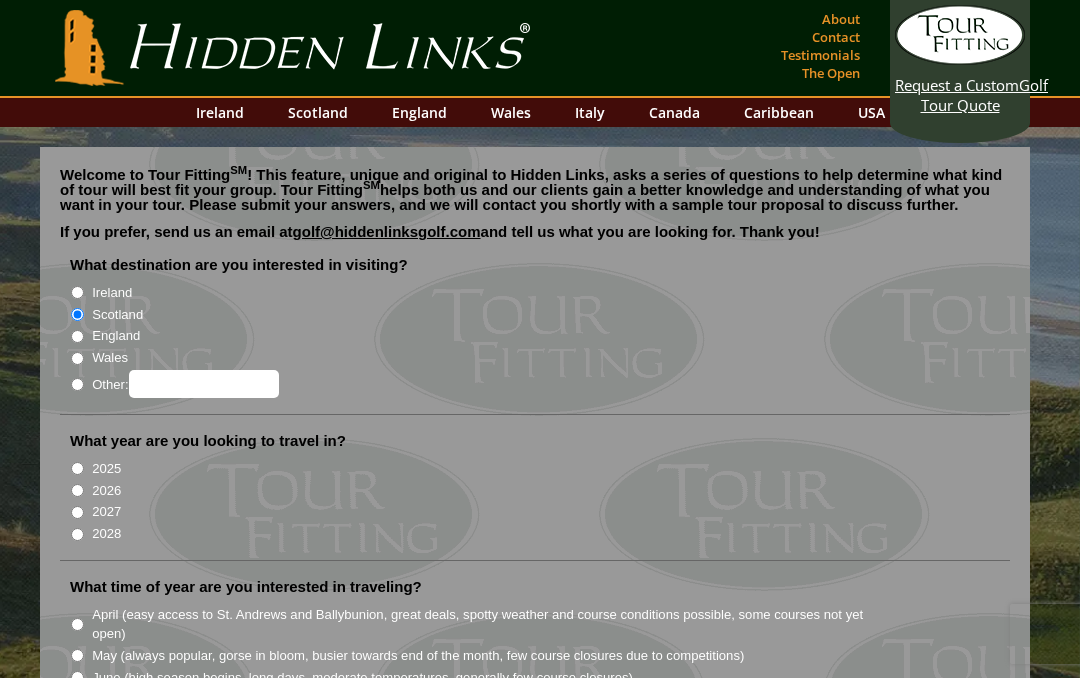 click on "2025" at bounding box center [77, 468] 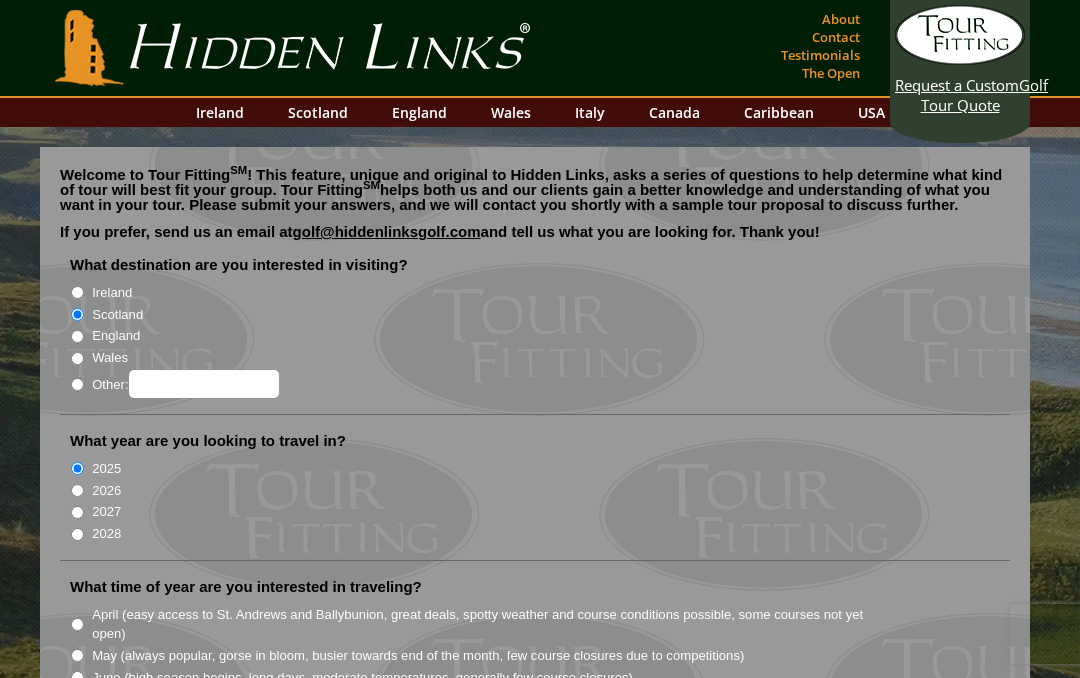 click on "2026" at bounding box center (77, 490) 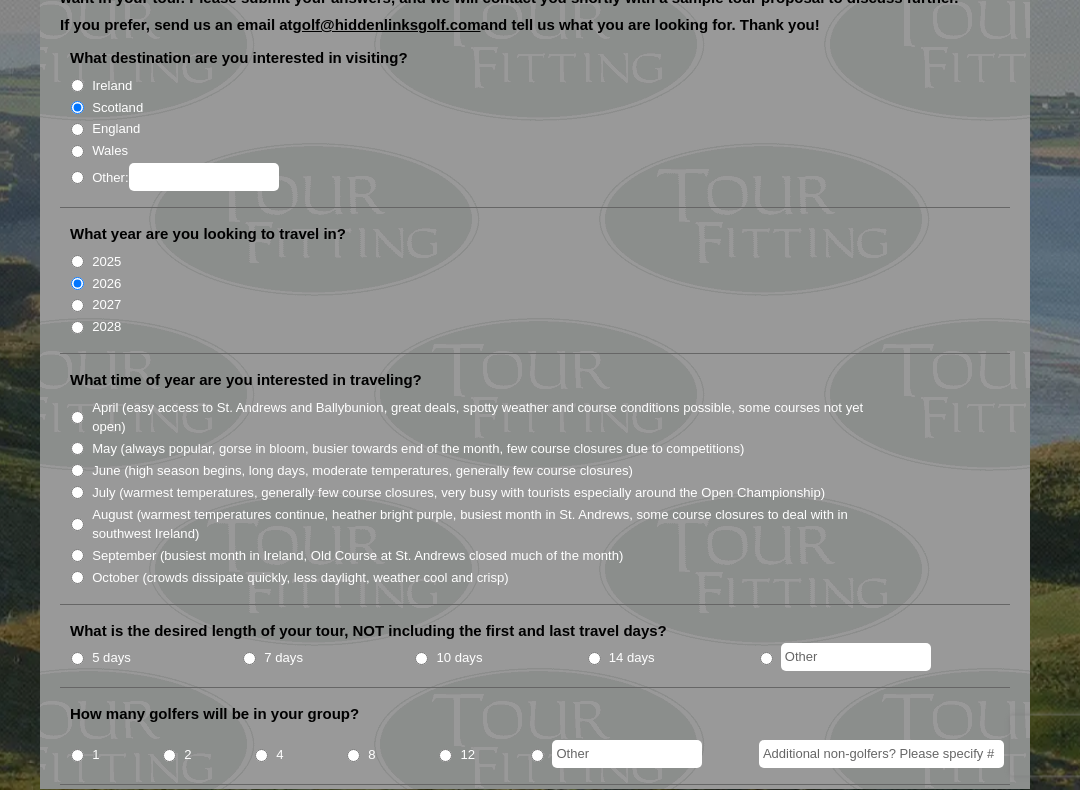 scroll, scrollTop: 208, scrollLeft: 0, axis: vertical 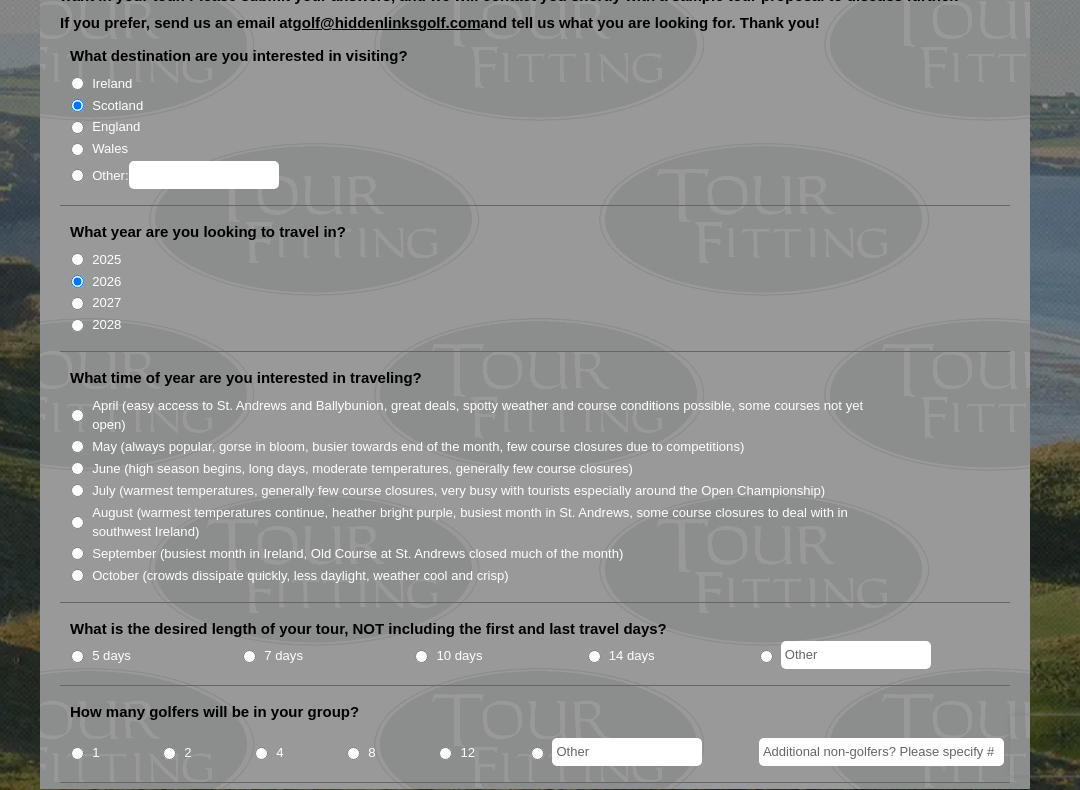 click on "August (warmest temperatures continue, heather bright purple, busiest month in St. Andrews, some course closures to deal with in southwest Ireland)" at bounding box center [543, 522] 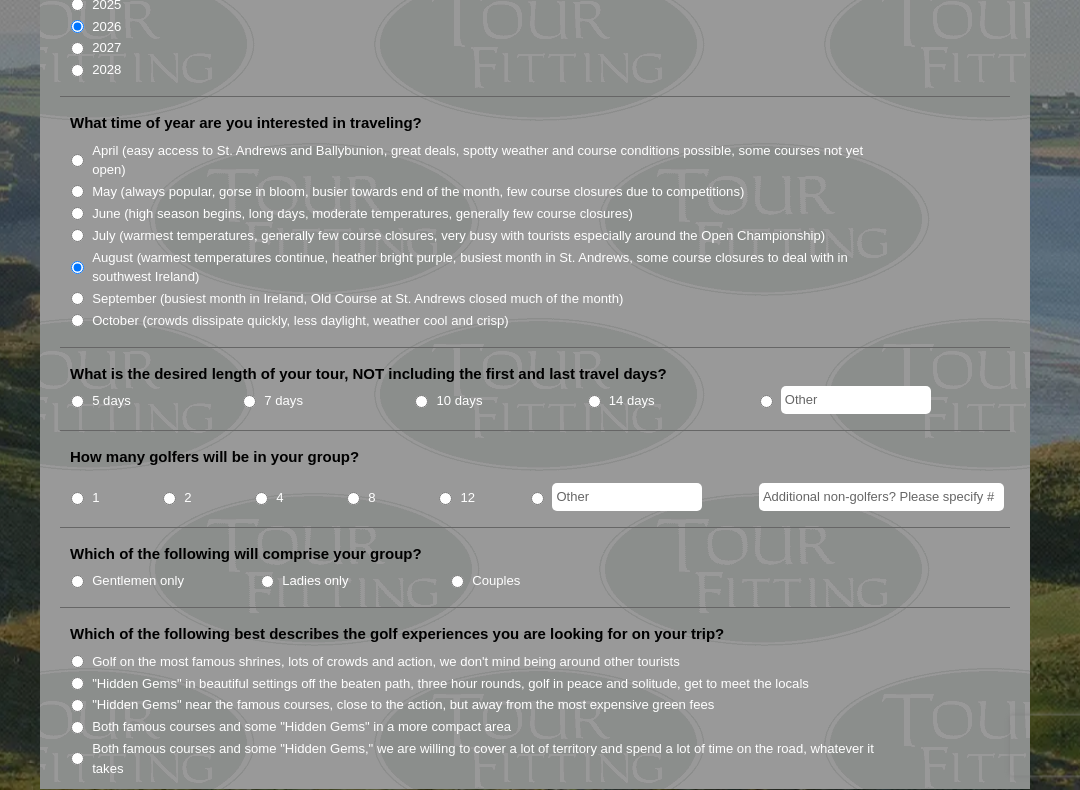 scroll, scrollTop: 464, scrollLeft: 0, axis: vertical 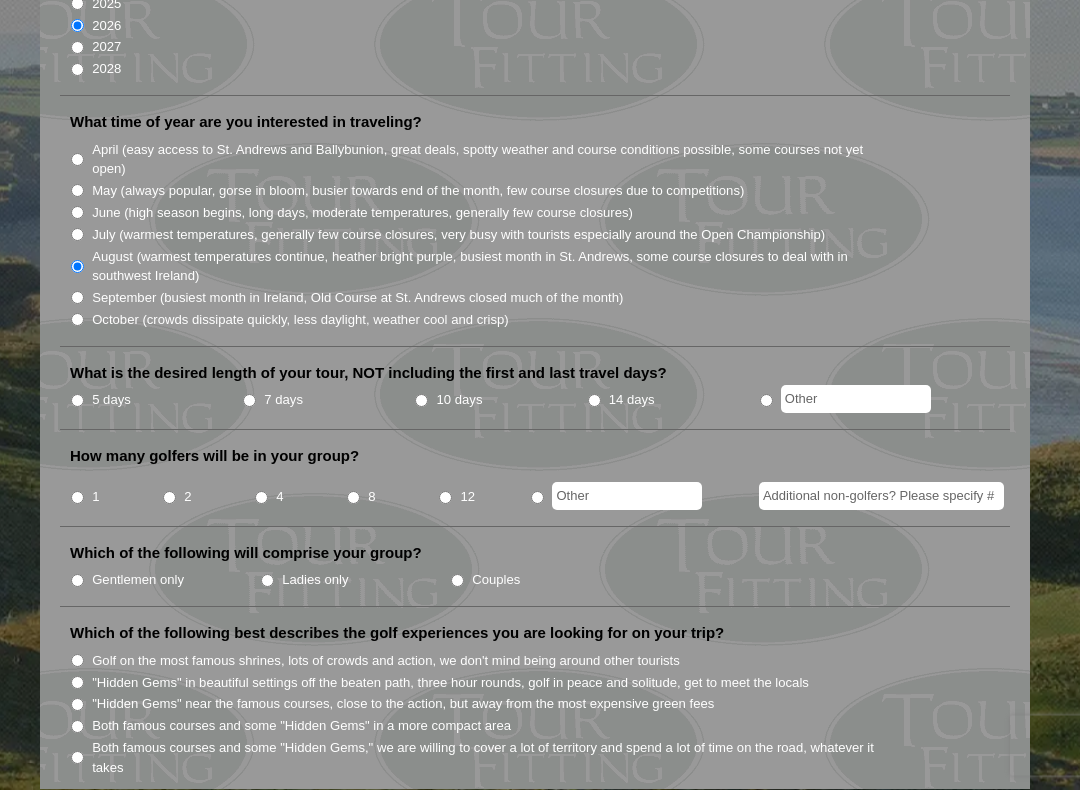 click on "5 days" at bounding box center (77, 401) 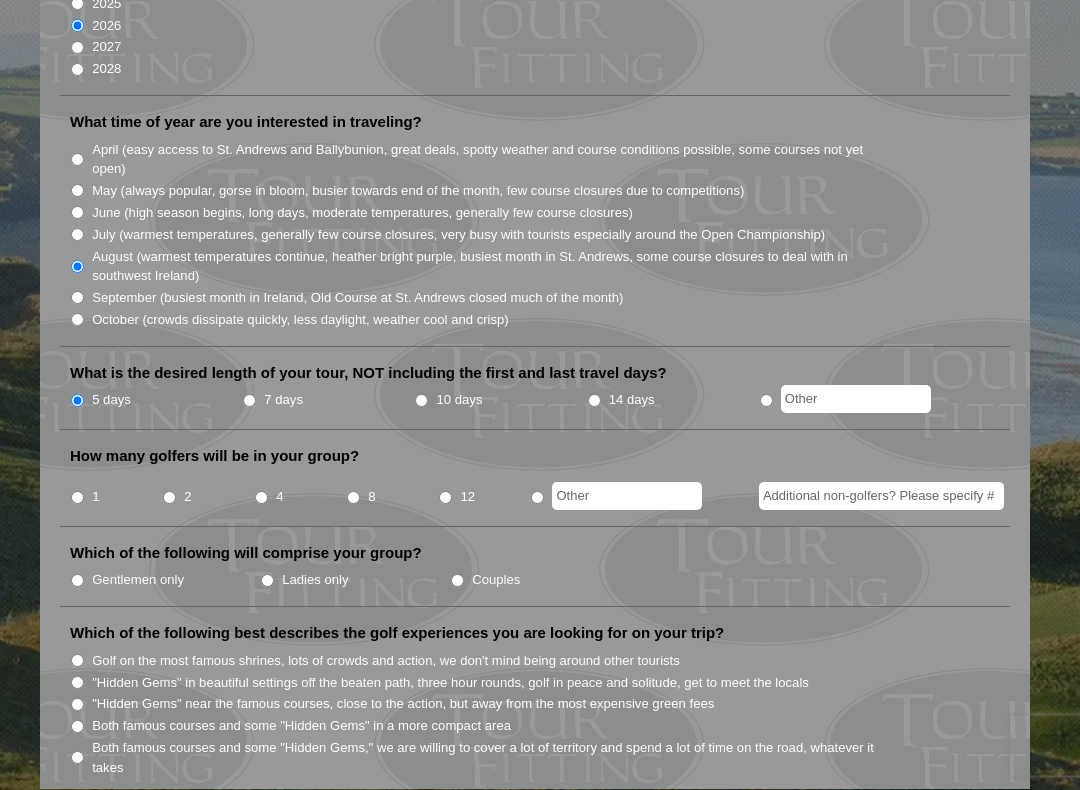 click on "4" at bounding box center (261, 498) 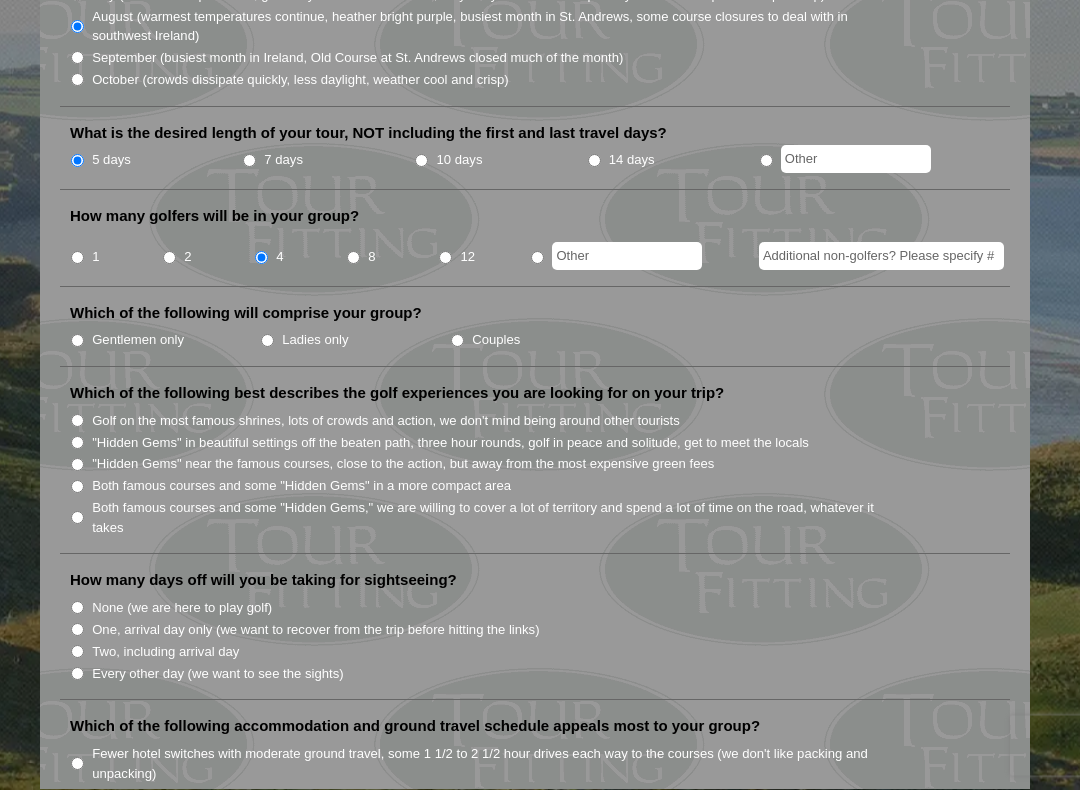 scroll, scrollTop: 706, scrollLeft: 0, axis: vertical 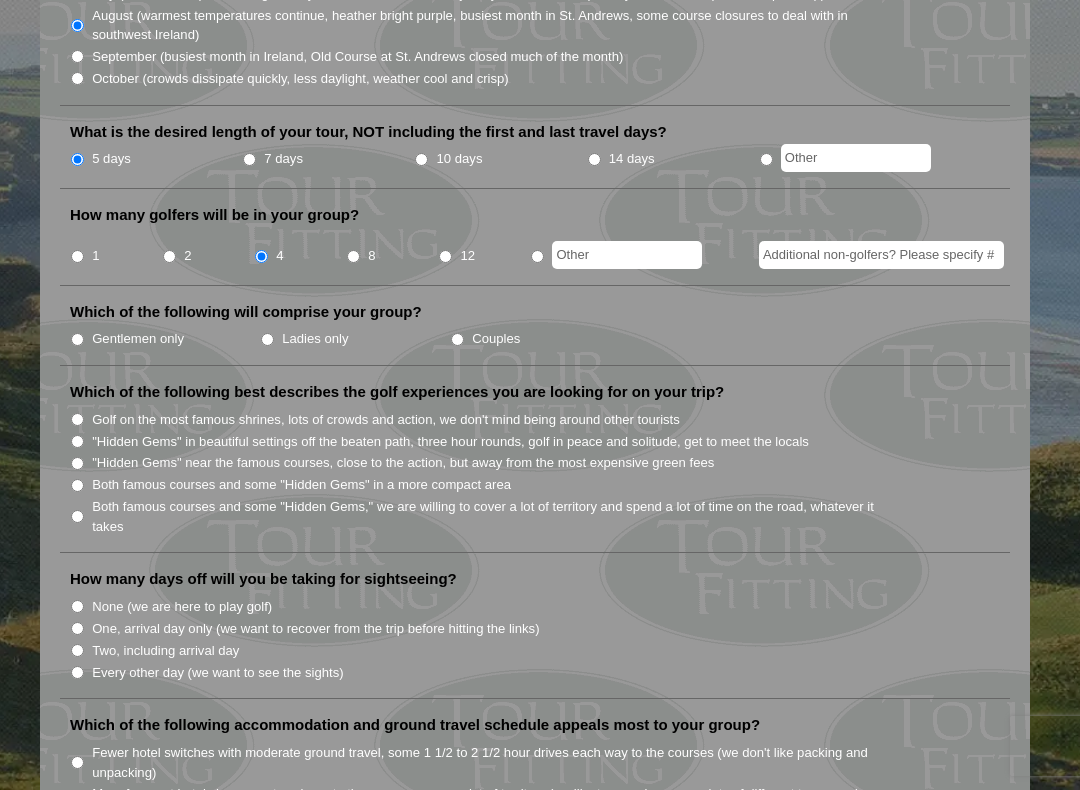 click on "Gentlemen only" at bounding box center [77, 339] 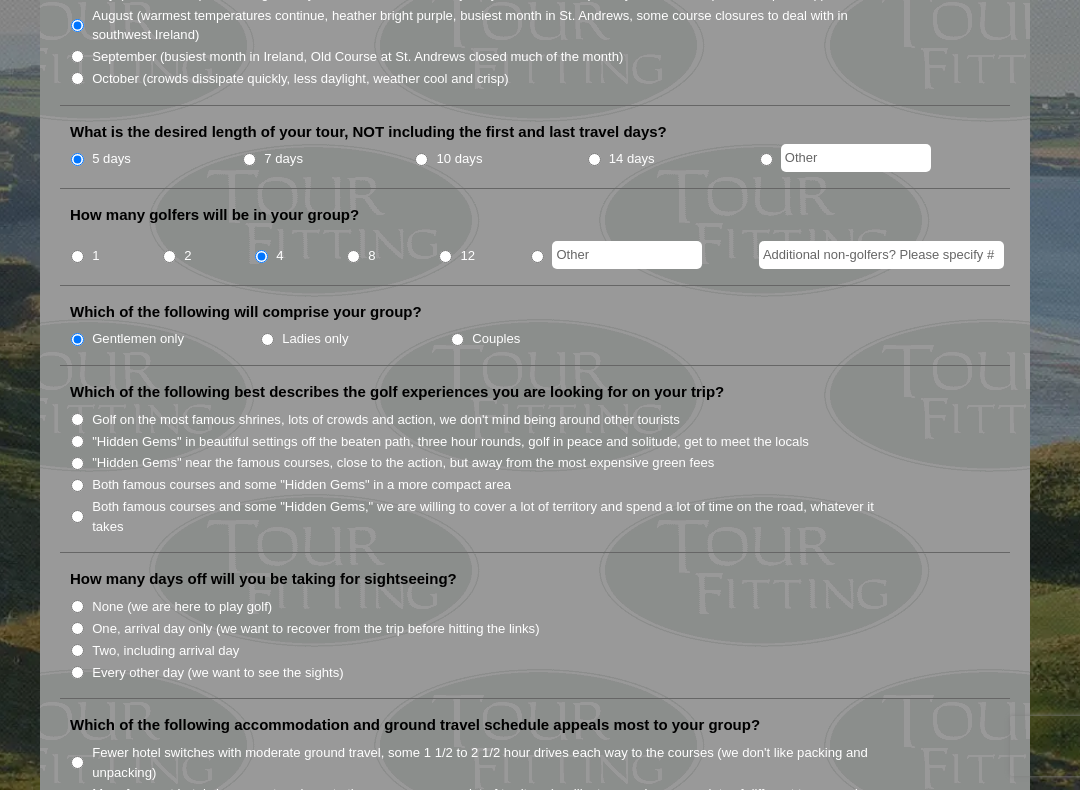 click on "Both famous courses and some "Hidden Gems" in a more compact area" at bounding box center (77, 485) 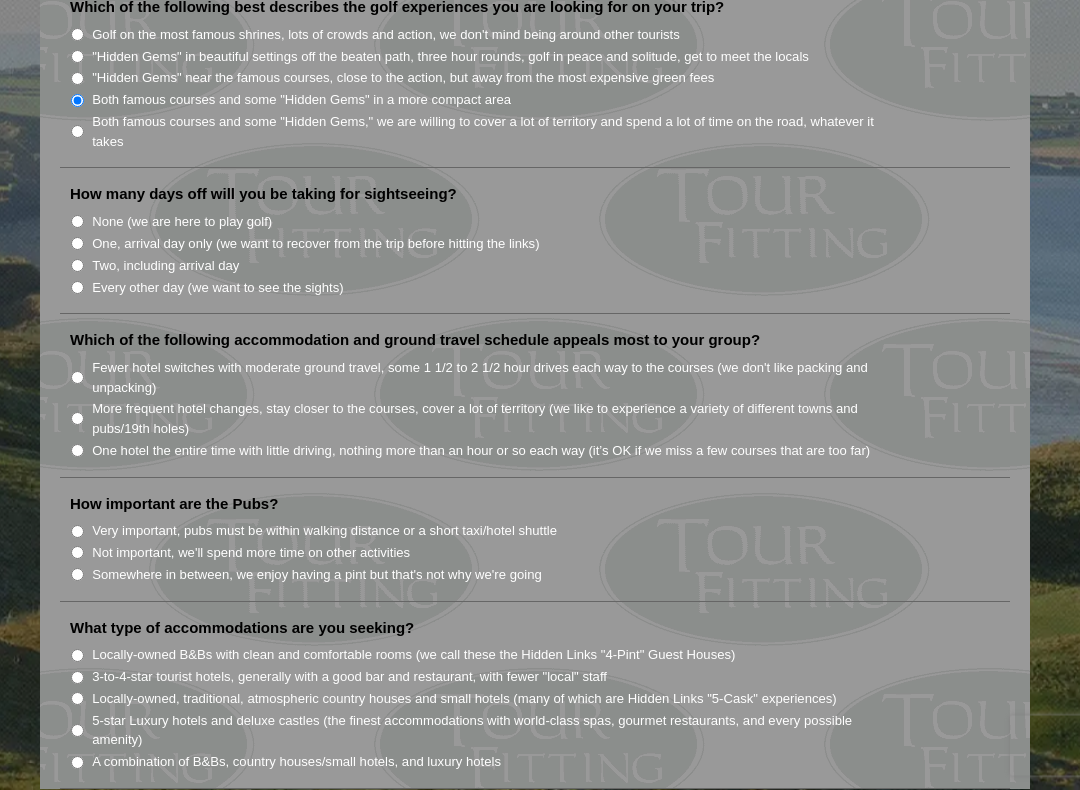 scroll, scrollTop: 1093, scrollLeft: 0, axis: vertical 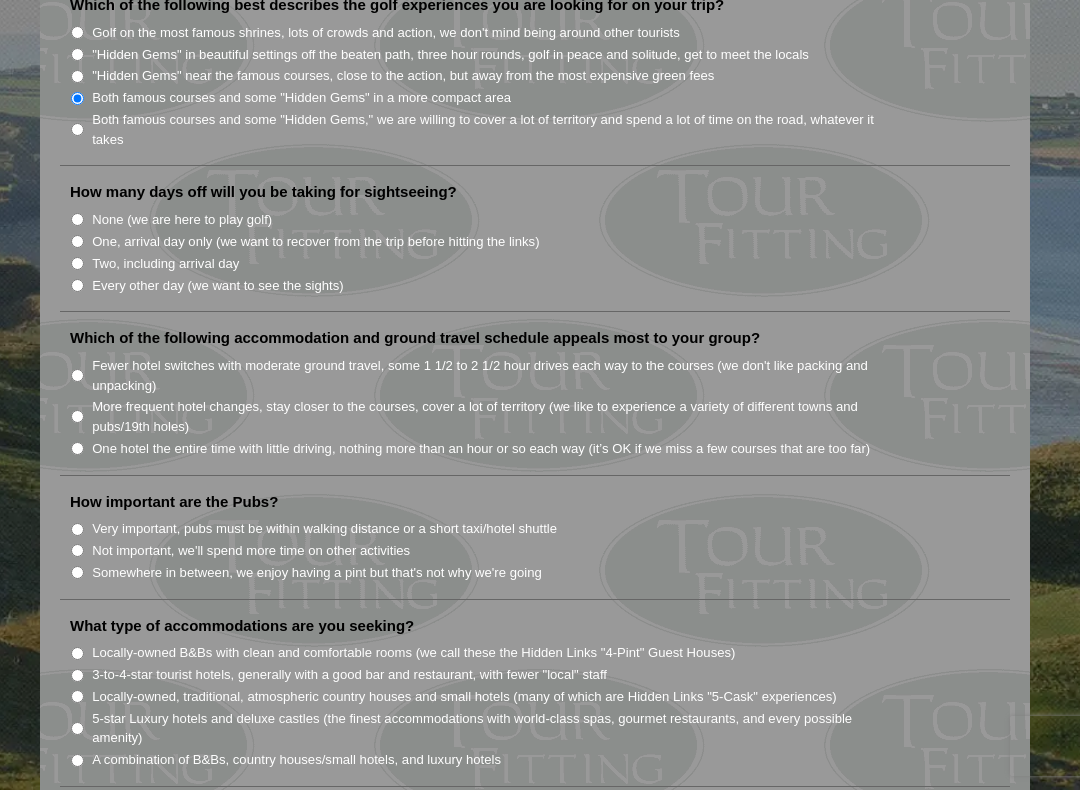 click on "Two, including arrival day" at bounding box center (77, 263) 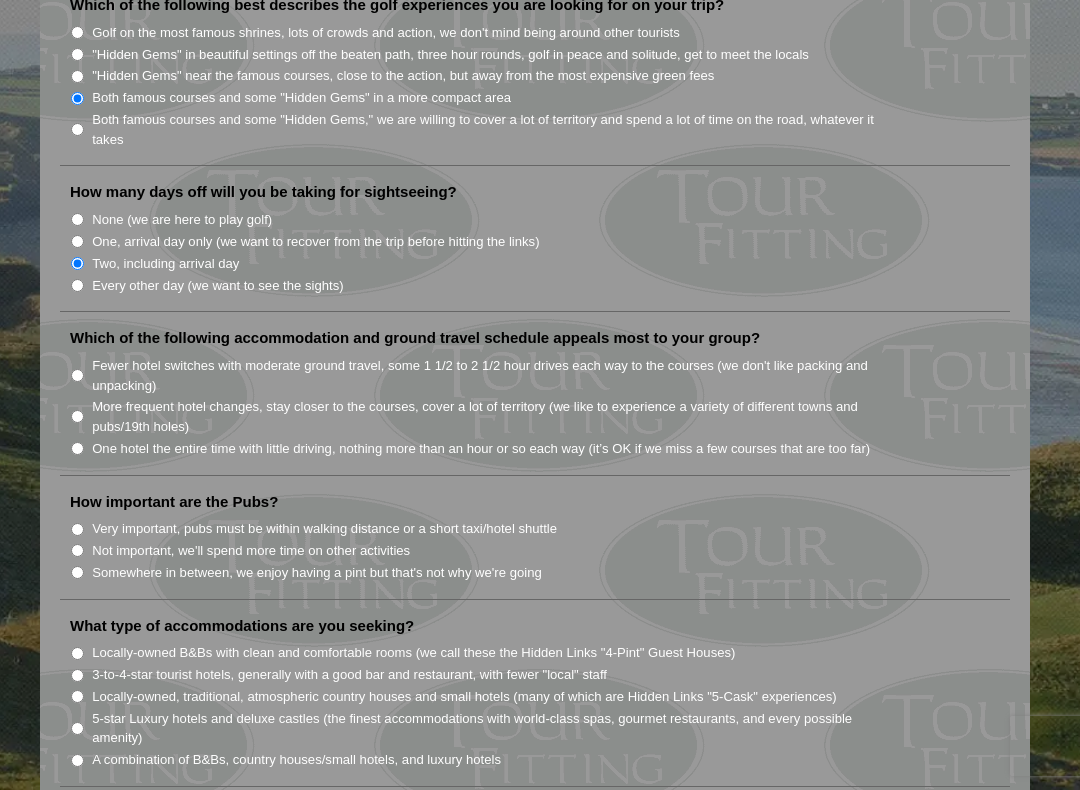 click on "More frequent hotel changes, stay closer to the courses, cover a lot of territory (we like to experience a variety of different towns and pubs/19th holes)" at bounding box center [543, 415] 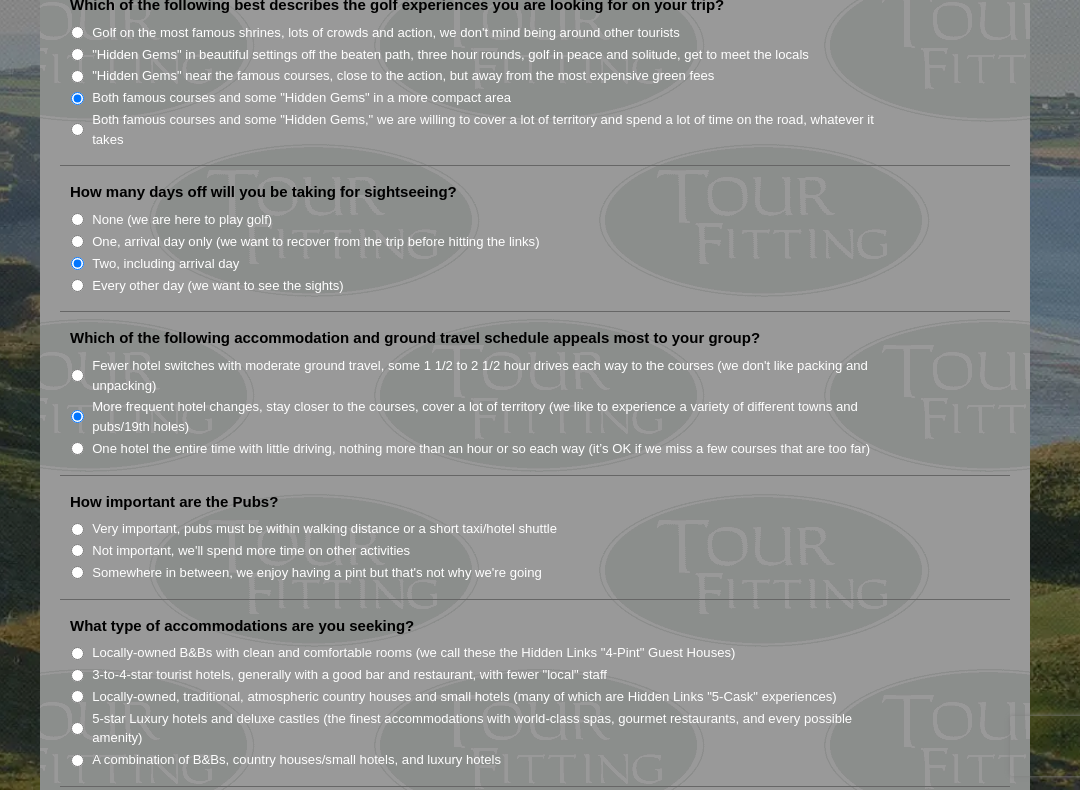click on "Somewhere in between, we enjoy having a pint but that's not why we're going" at bounding box center [77, 572] 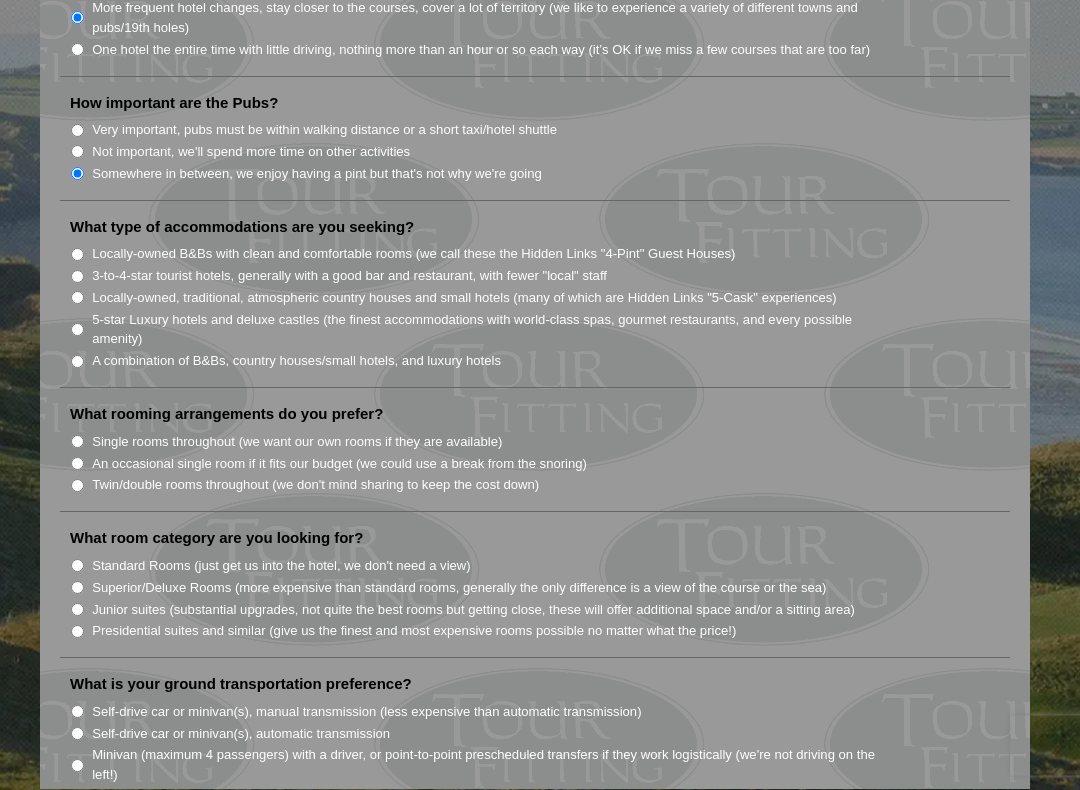 scroll, scrollTop: 1493, scrollLeft: 0, axis: vertical 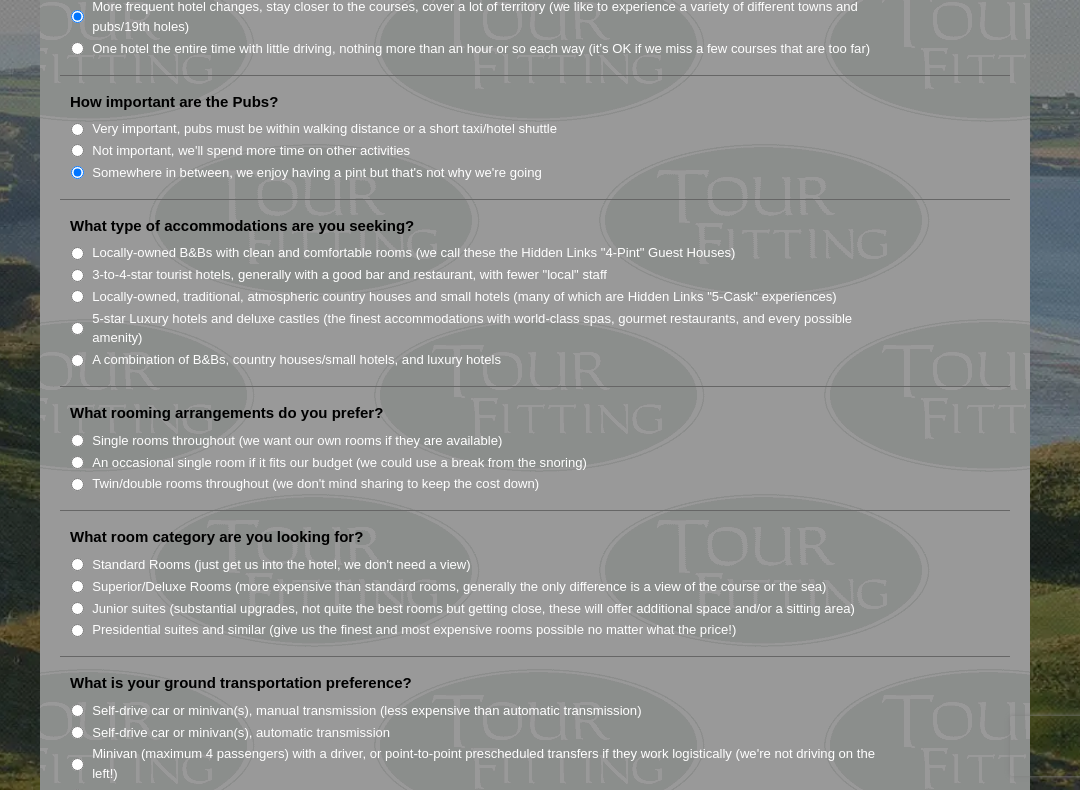 click on "A combination of B&Bs, country houses/small hotels, and luxury hotels" at bounding box center [77, 360] 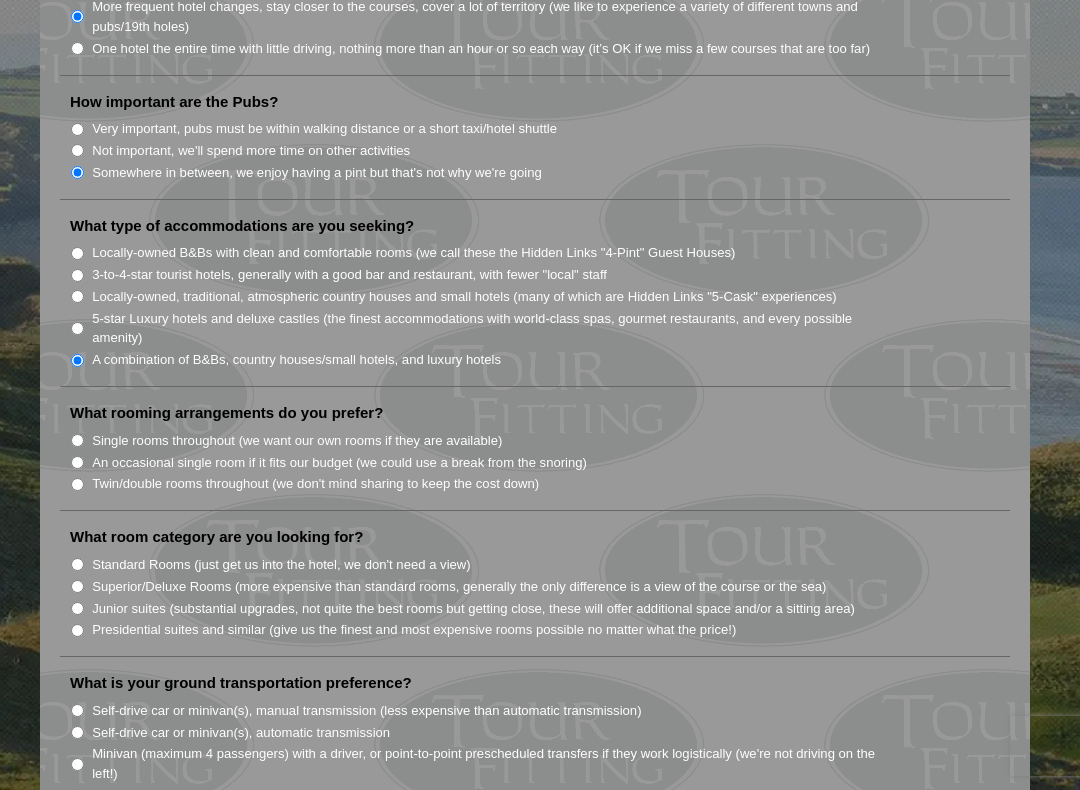 click on "An occasional single room if it fits our budget (we could use a break from the snoring)" at bounding box center (77, 462) 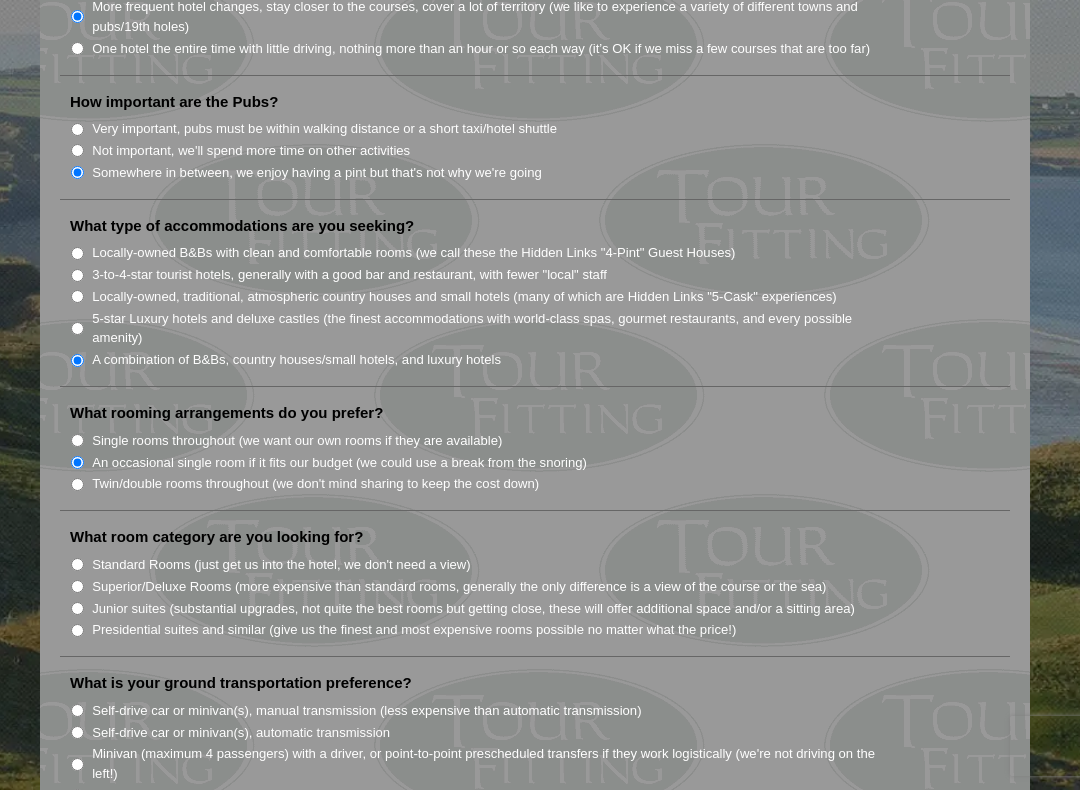 click on "Twin/double rooms throughout (we don't mind sharing to keep the cost down)" at bounding box center [77, 484] 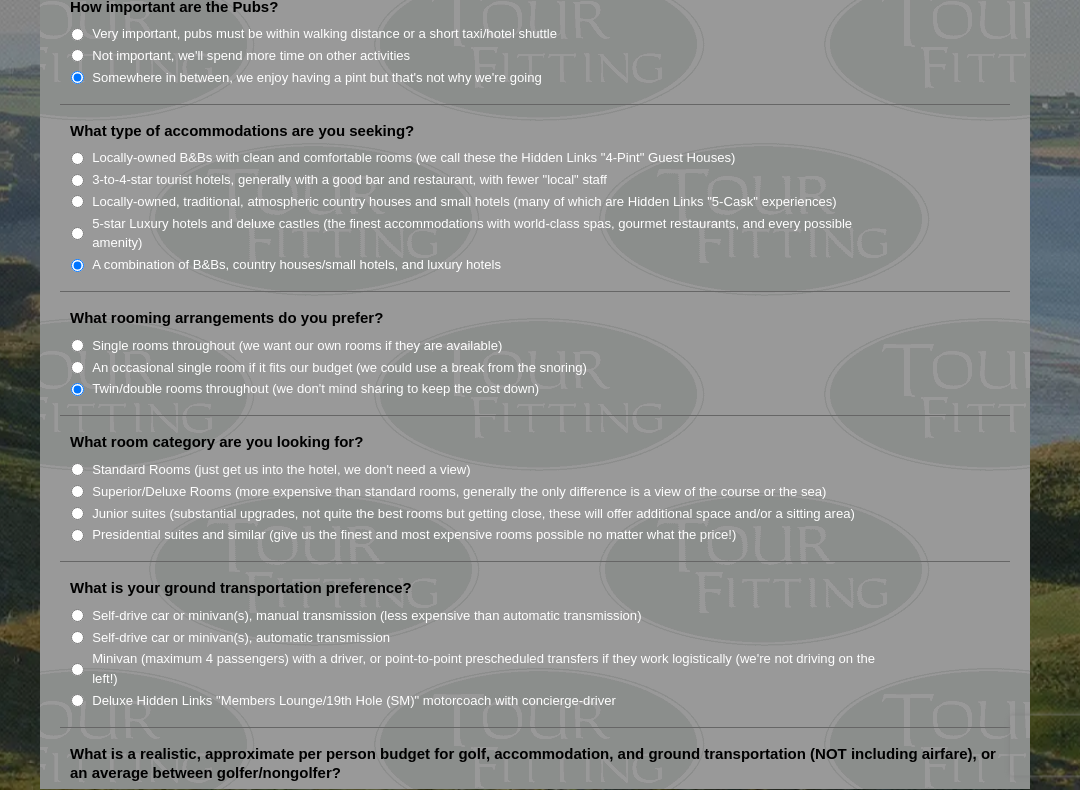 scroll, scrollTop: 1603, scrollLeft: 0, axis: vertical 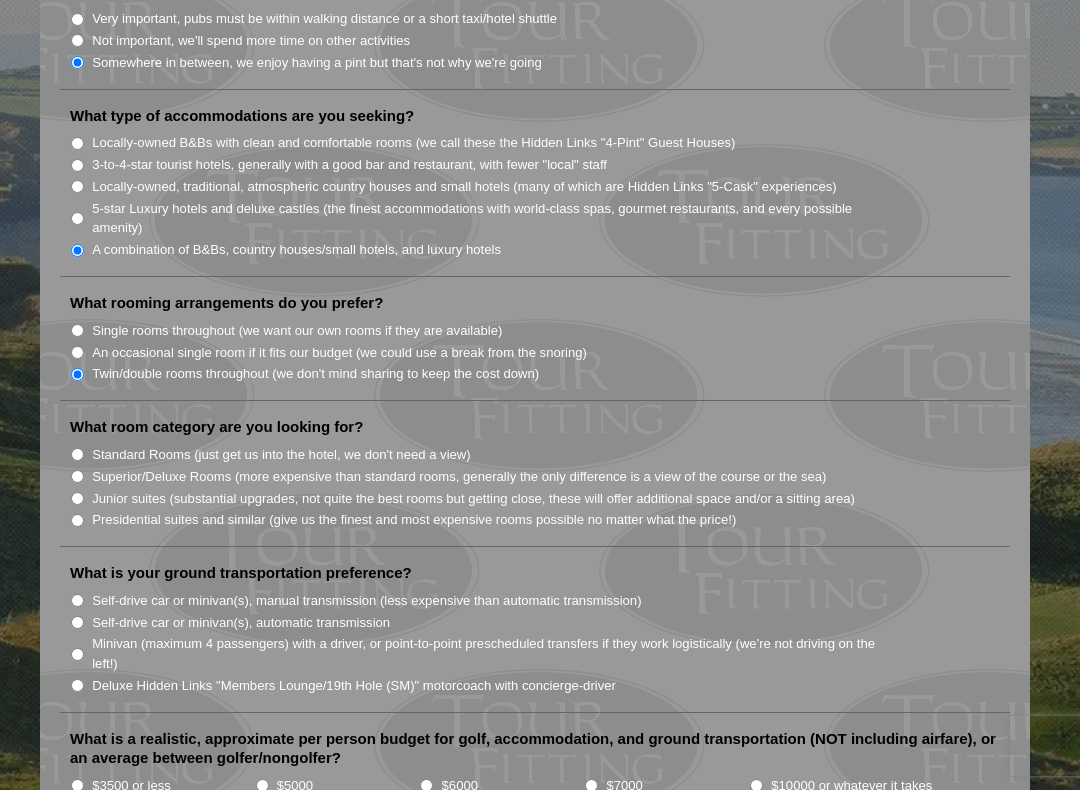 click on "Standard Rooms (just get us into the hotel, we don't need a view)" at bounding box center (543, 454) 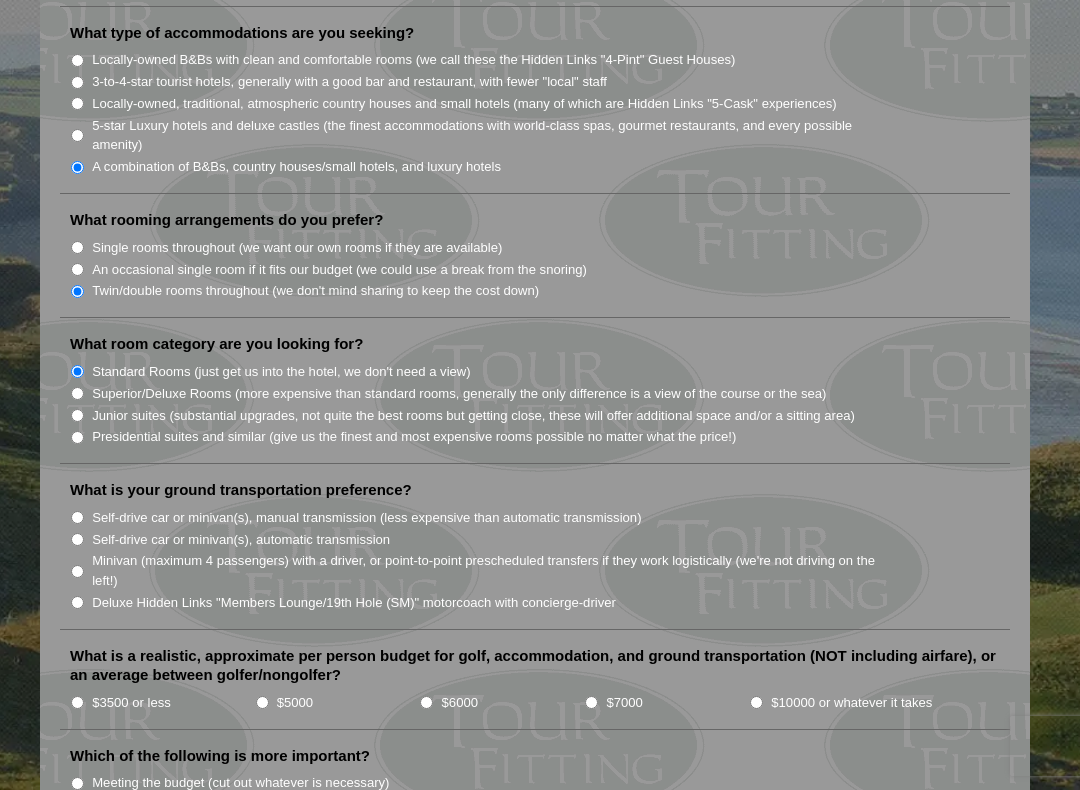 scroll, scrollTop: 1696, scrollLeft: 0, axis: vertical 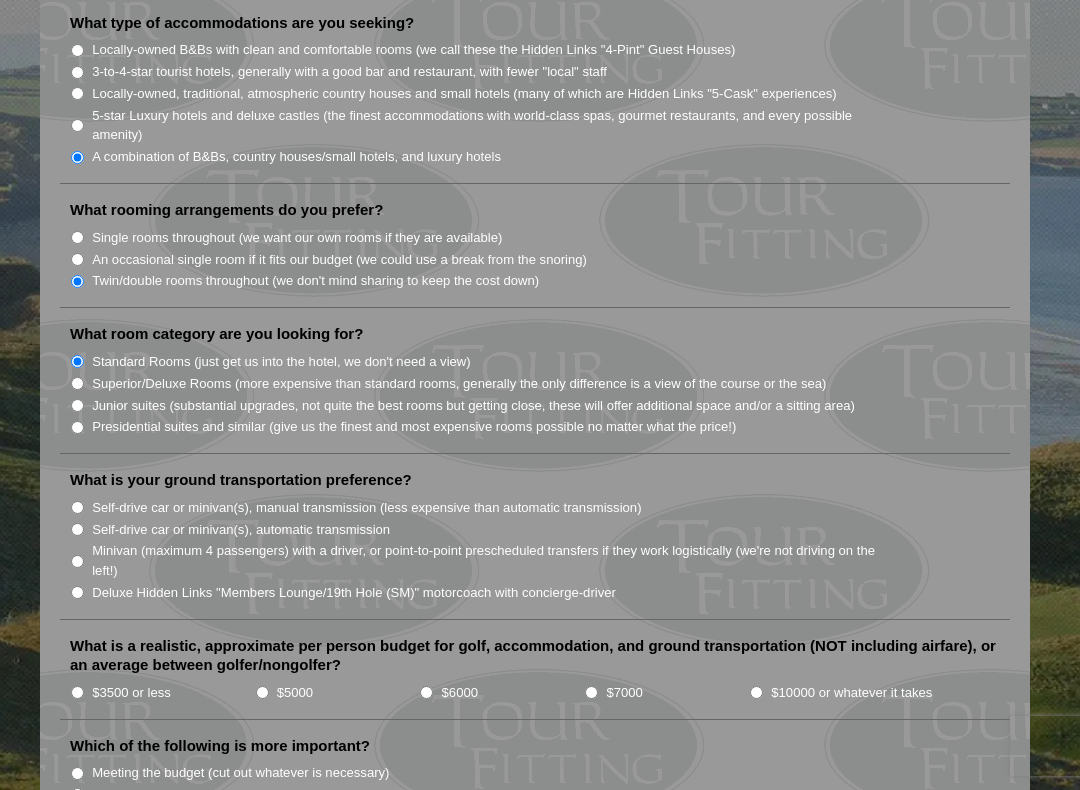 click on "Minivan (maximum 4 passengers) with a driver, or point-to-point prescheduled transfers if they work logistically (we're not driving on the left!)" at bounding box center [77, 561] 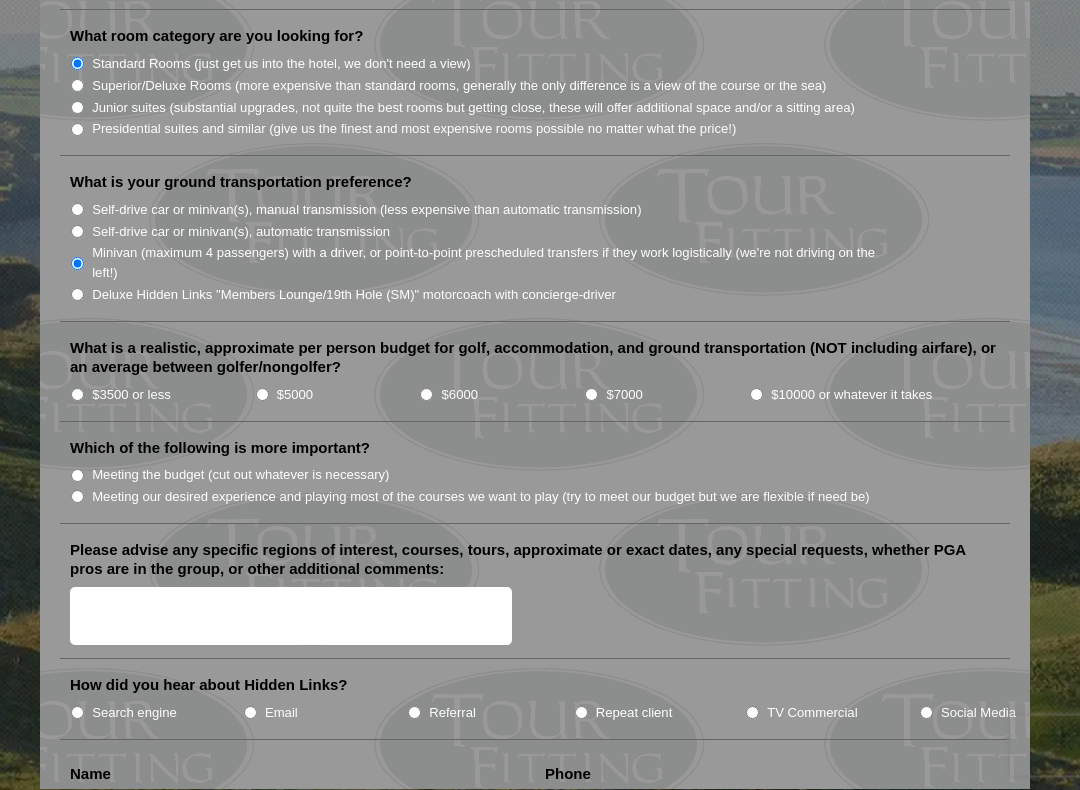 scroll, scrollTop: 1996, scrollLeft: 0, axis: vertical 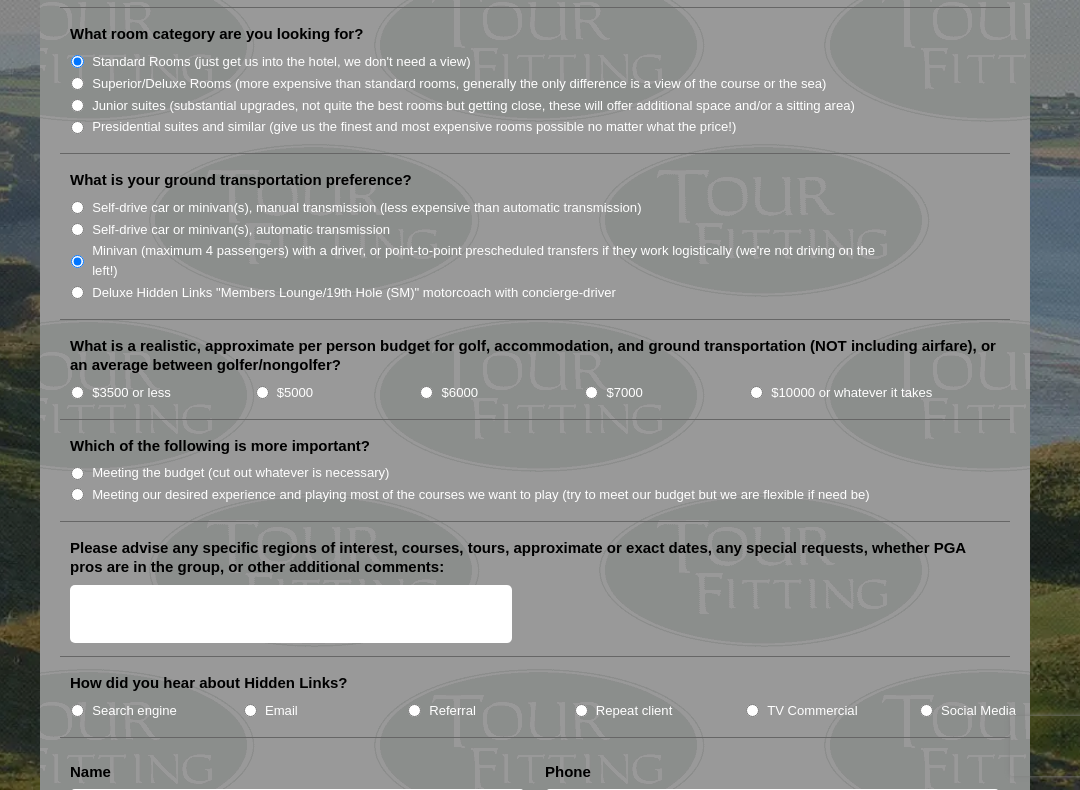 click on "$5000" at bounding box center (262, 392) 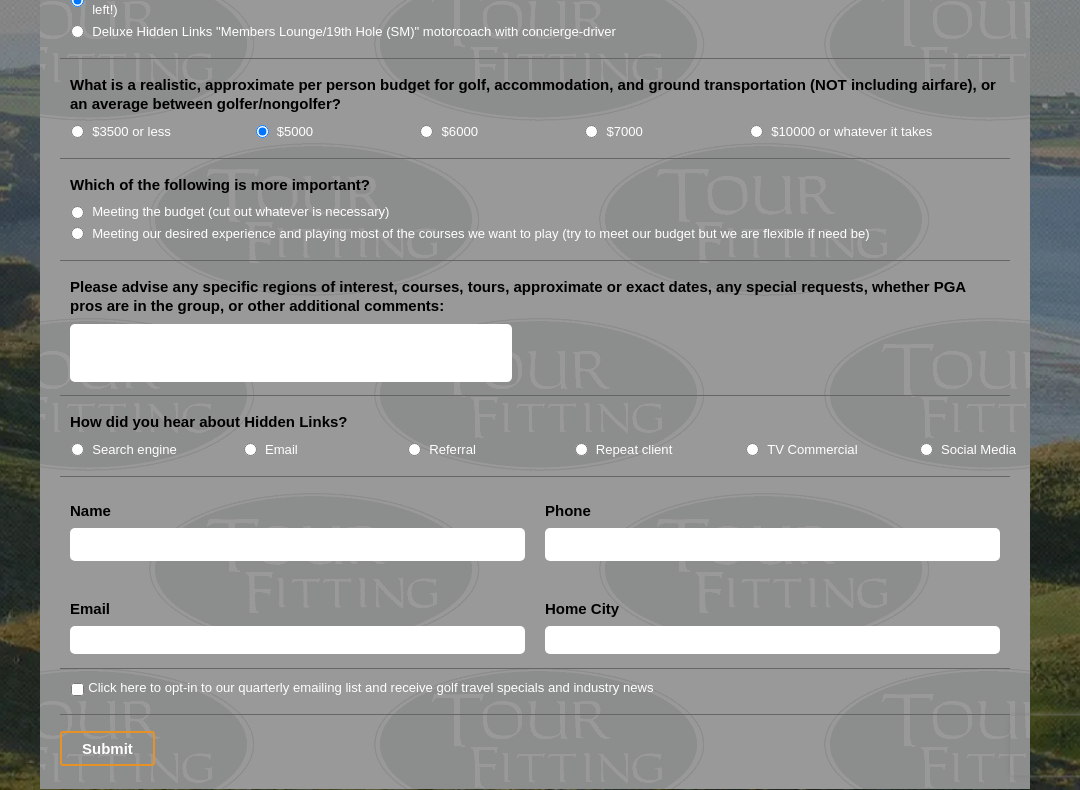 scroll, scrollTop: 2257, scrollLeft: 0, axis: vertical 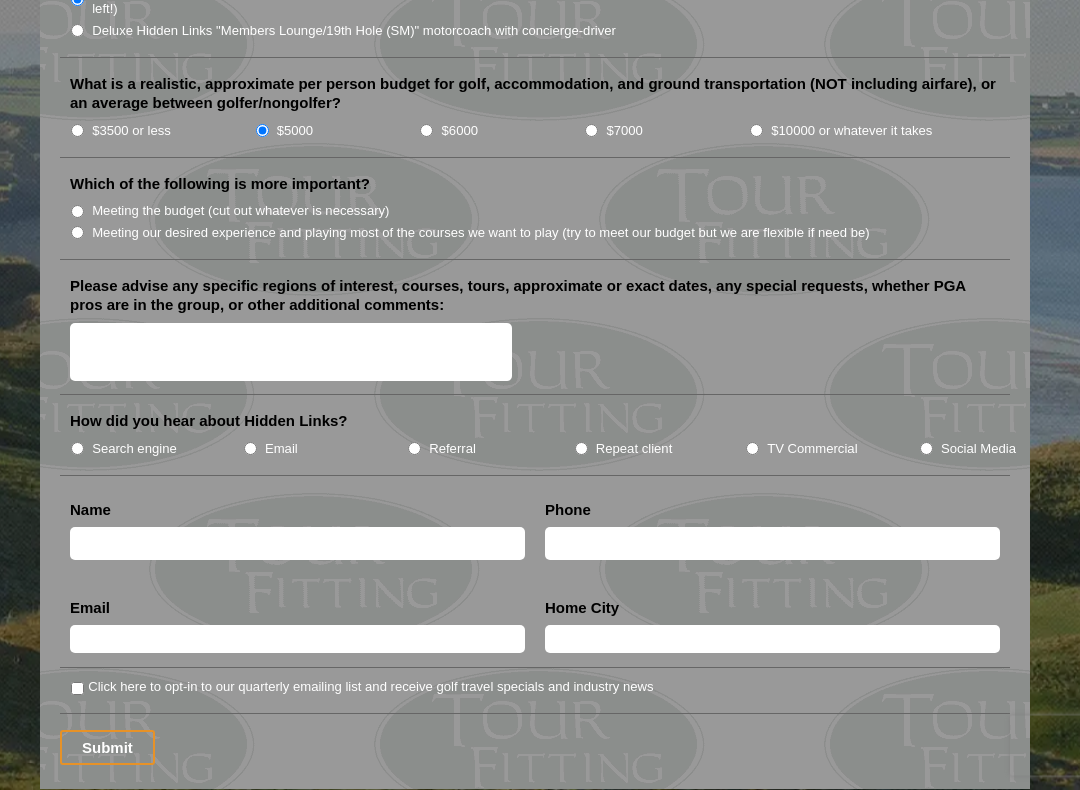 click on "Social Media" at bounding box center (926, 449) 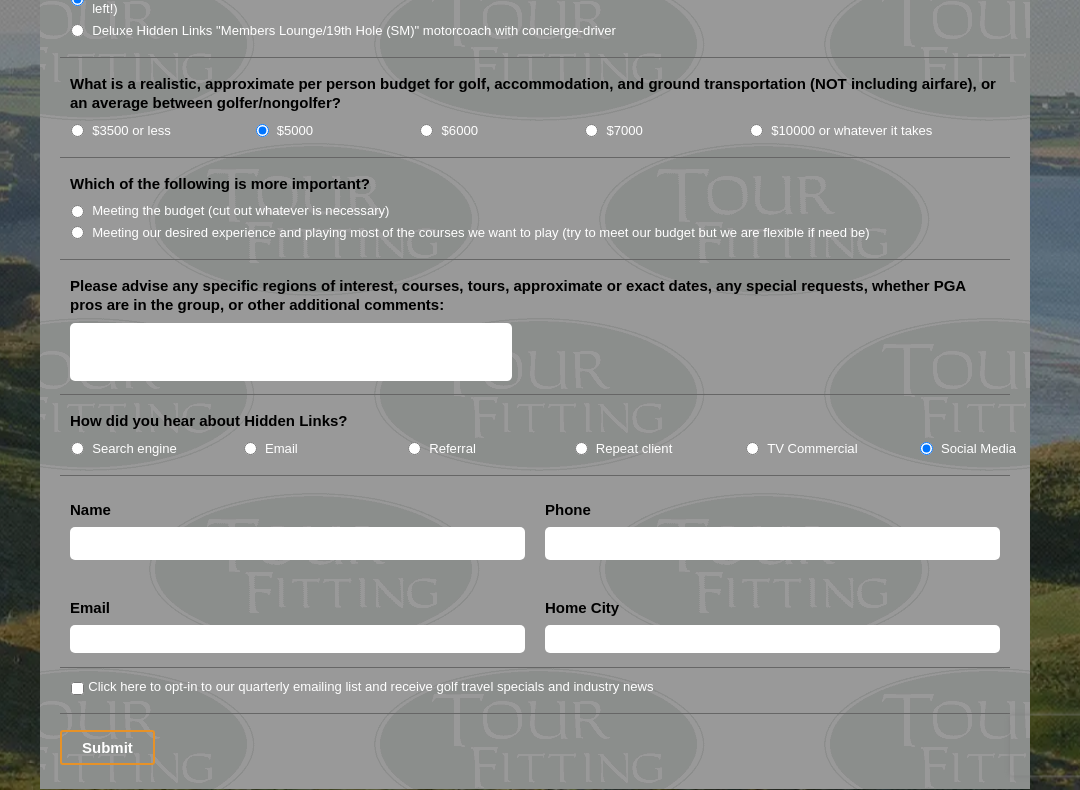 click on "Meeting our desired experience and playing most of the courses we want to play (try to meet our budget but we are flexible if need be)" at bounding box center (77, 233) 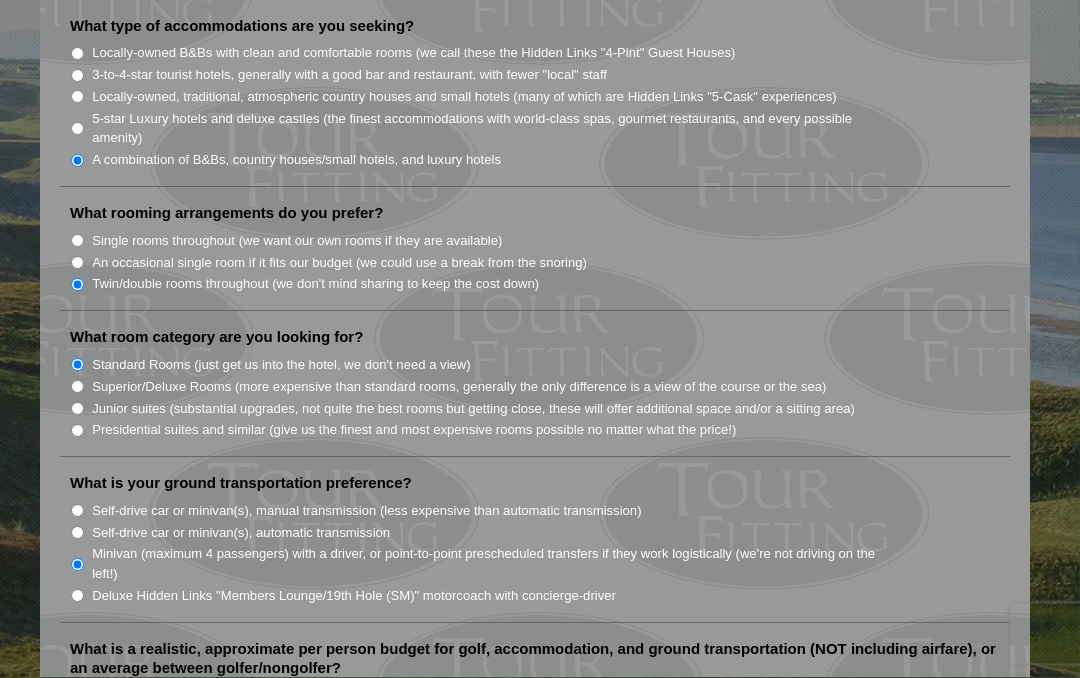 scroll, scrollTop: 1679, scrollLeft: 0, axis: vertical 